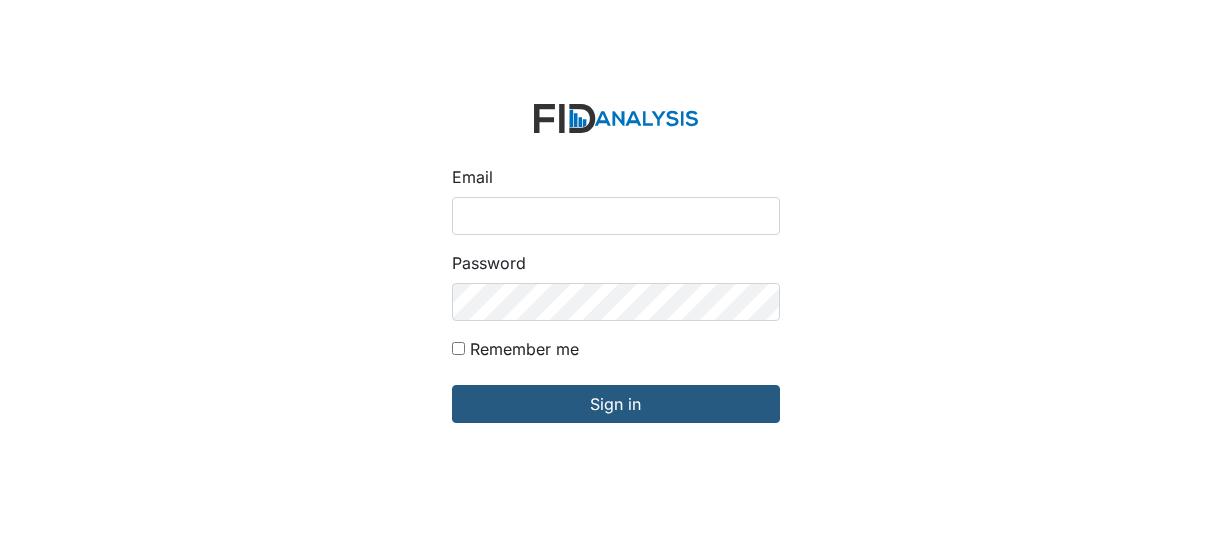 scroll, scrollTop: 0, scrollLeft: 0, axis: both 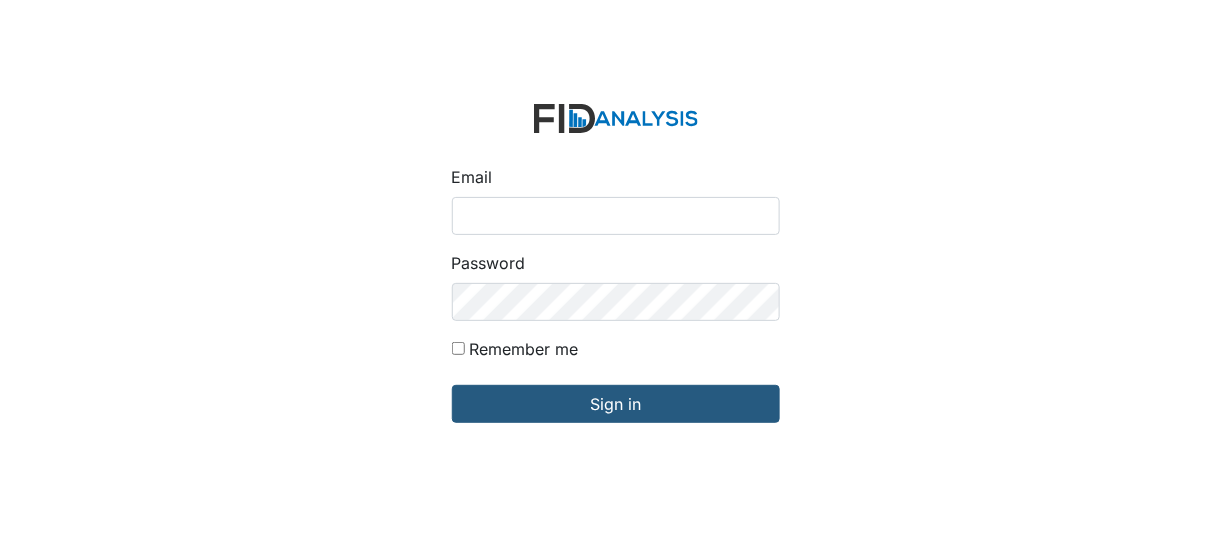 click on "Email" at bounding box center (616, 216) 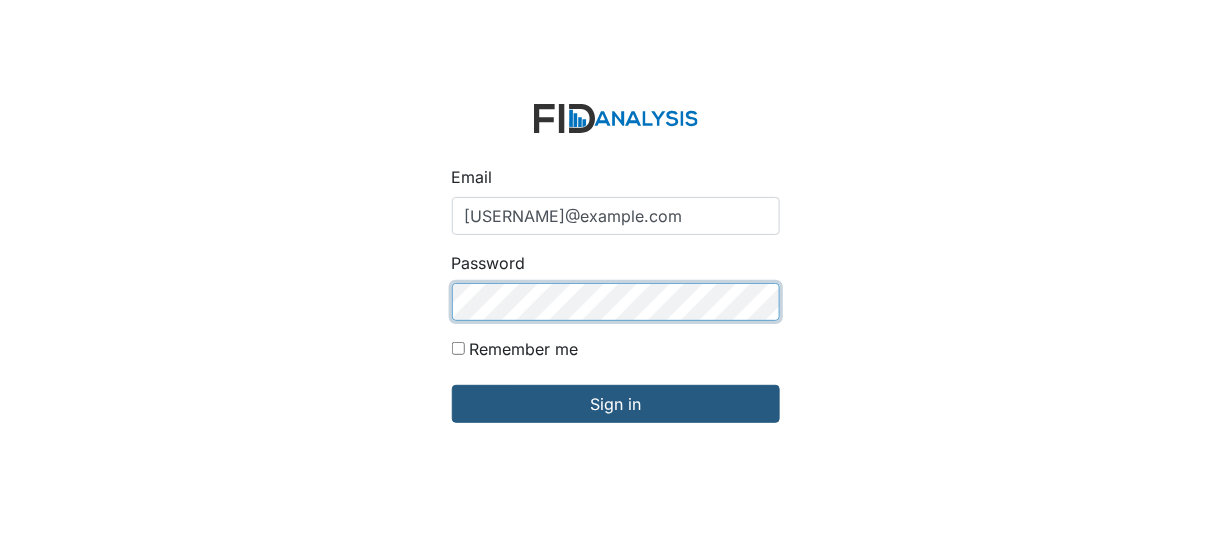 click on "Sign in" at bounding box center [616, 404] 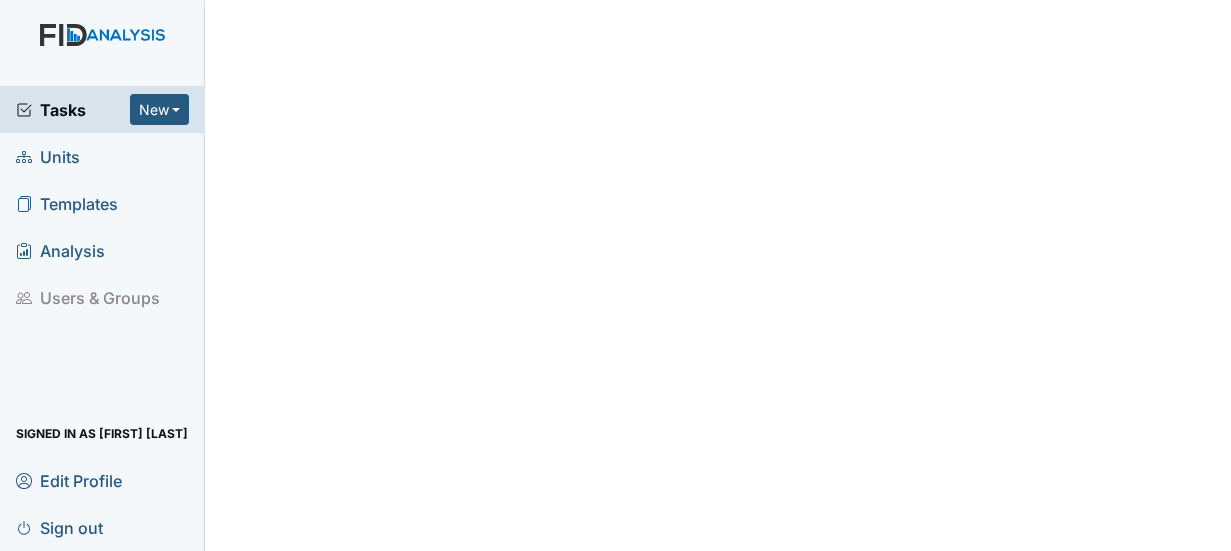 scroll, scrollTop: 0, scrollLeft: 0, axis: both 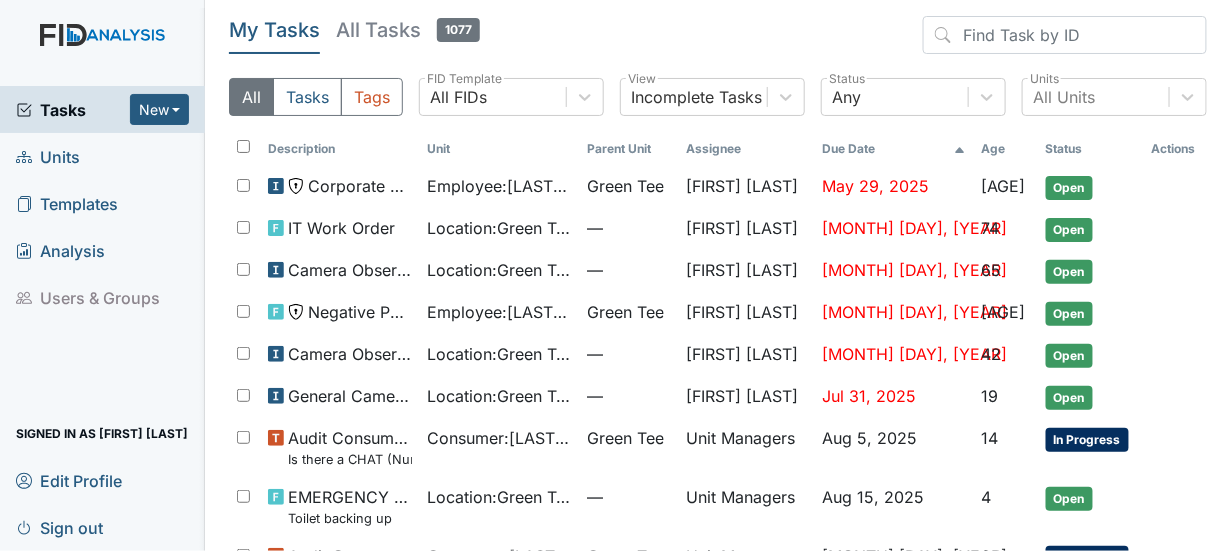 click on "Units" at bounding box center [48, 156] 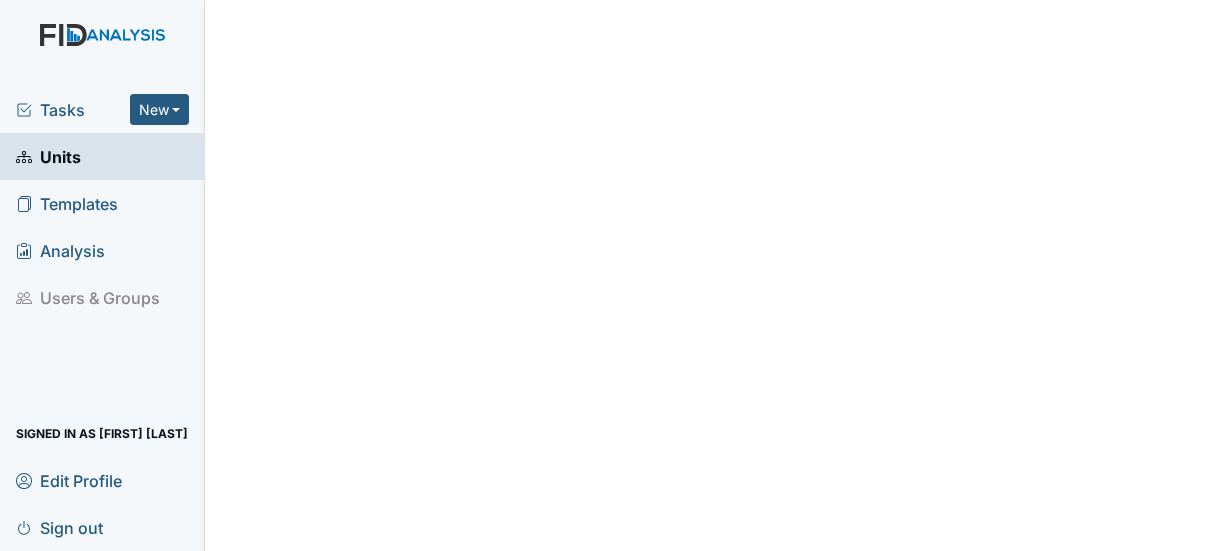 scroll, scrollTop: 0, scrollLeft: 0, axis: both 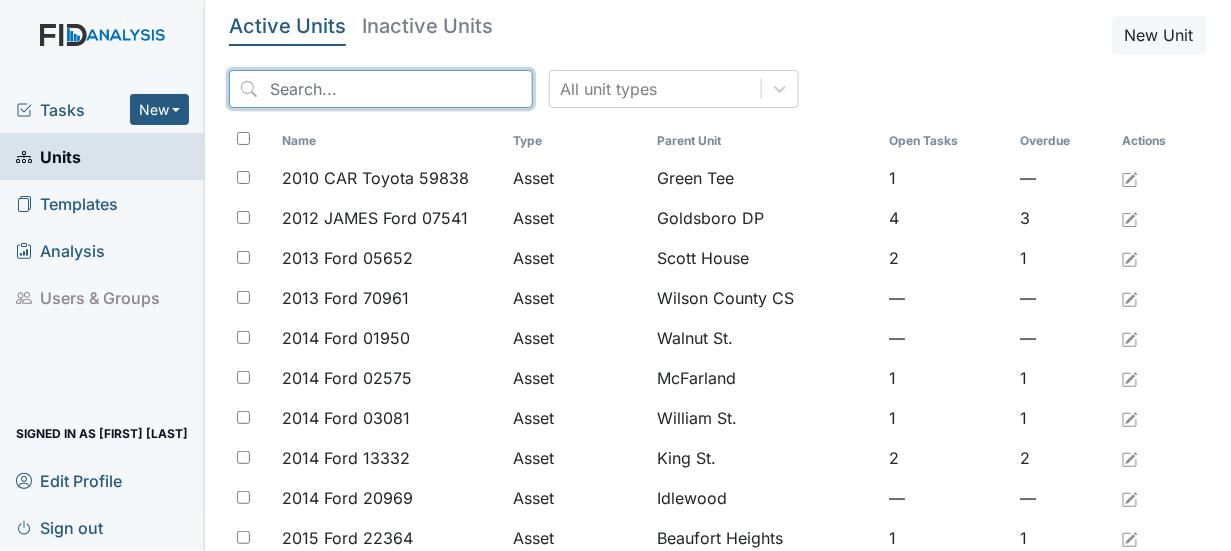 click at bounding box center (381, 89) 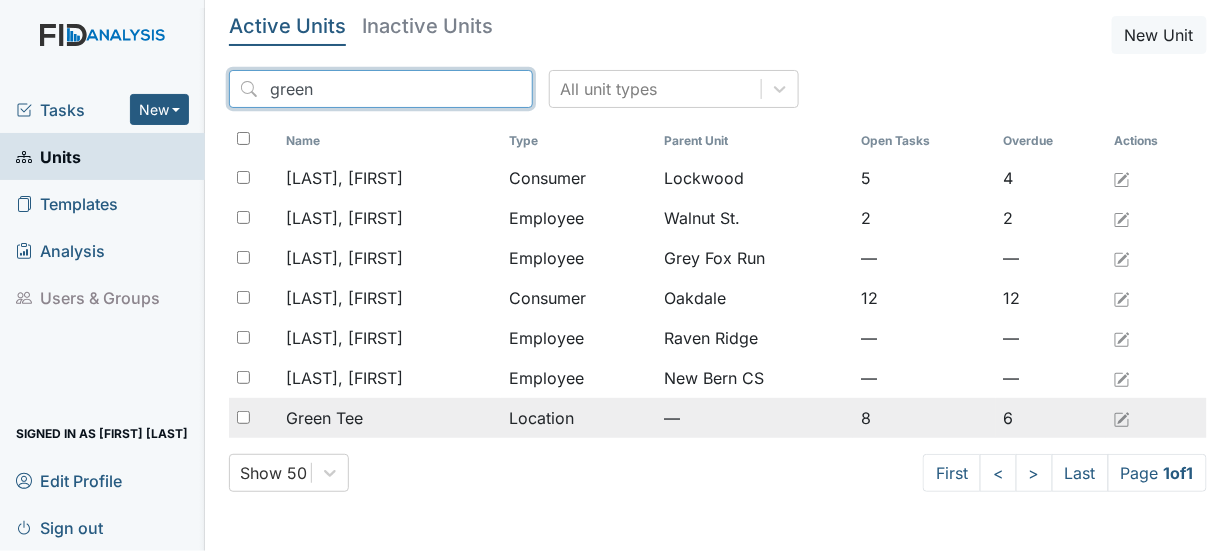type on "green" 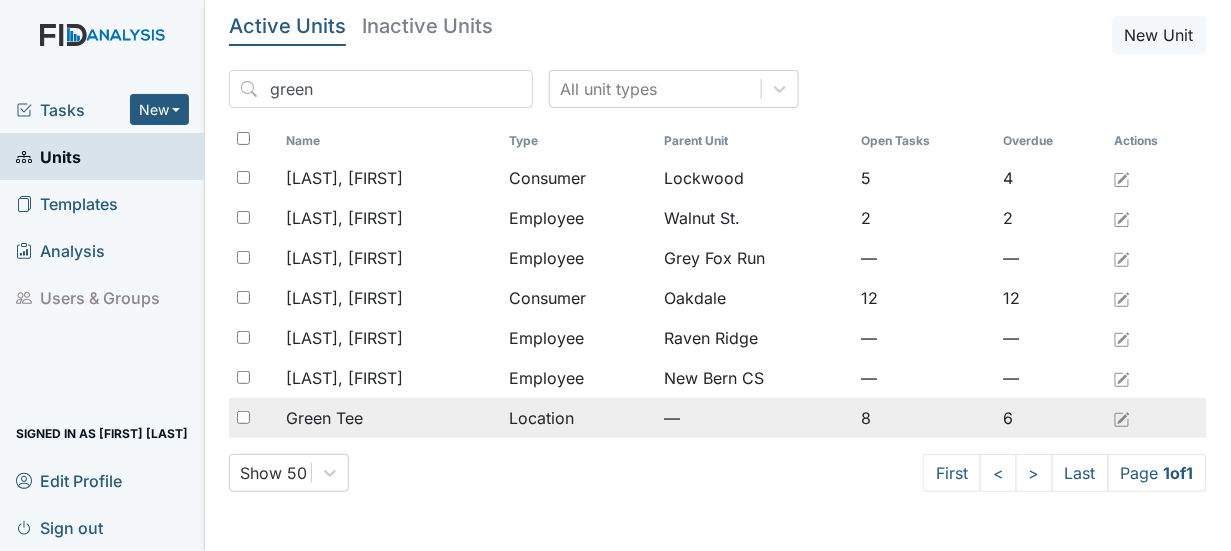 click at bounding box center [243, 417] 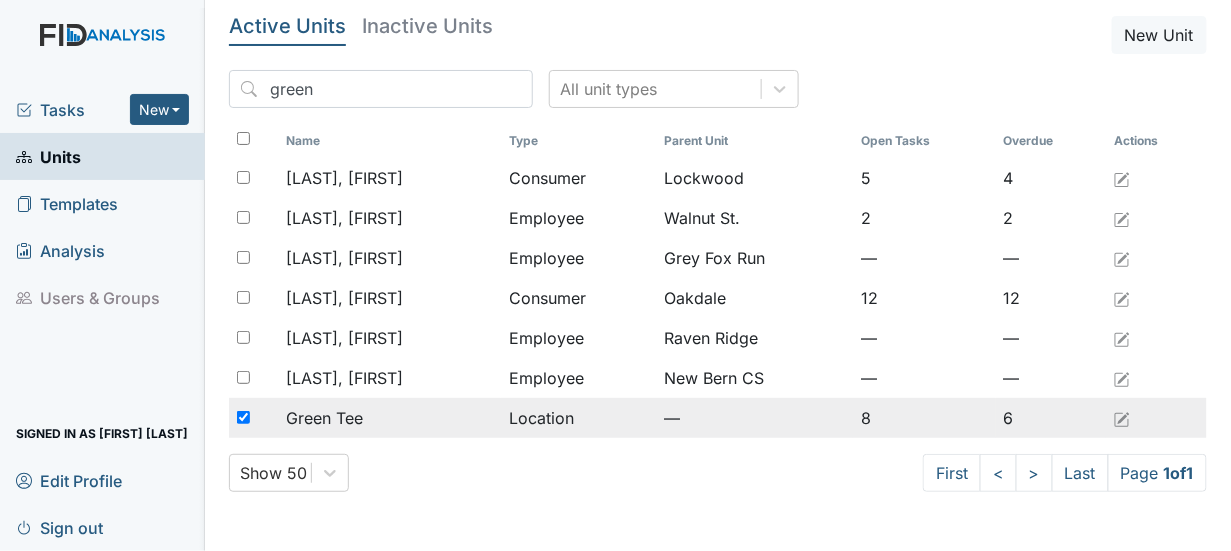 checkbox on "true" 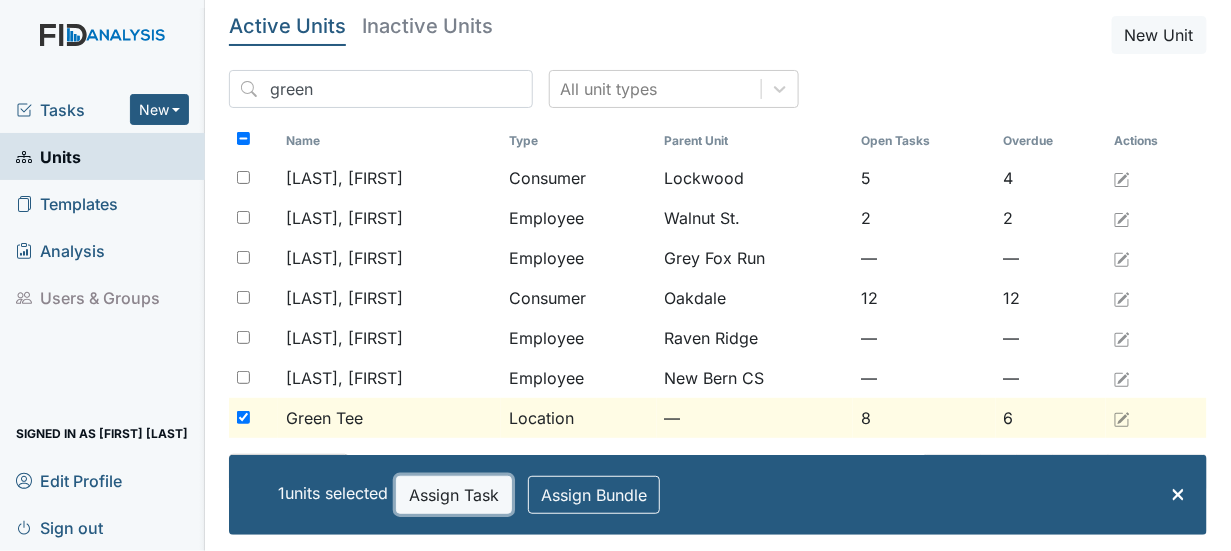 click on "Assign Task" at bounding box center [454, 495] 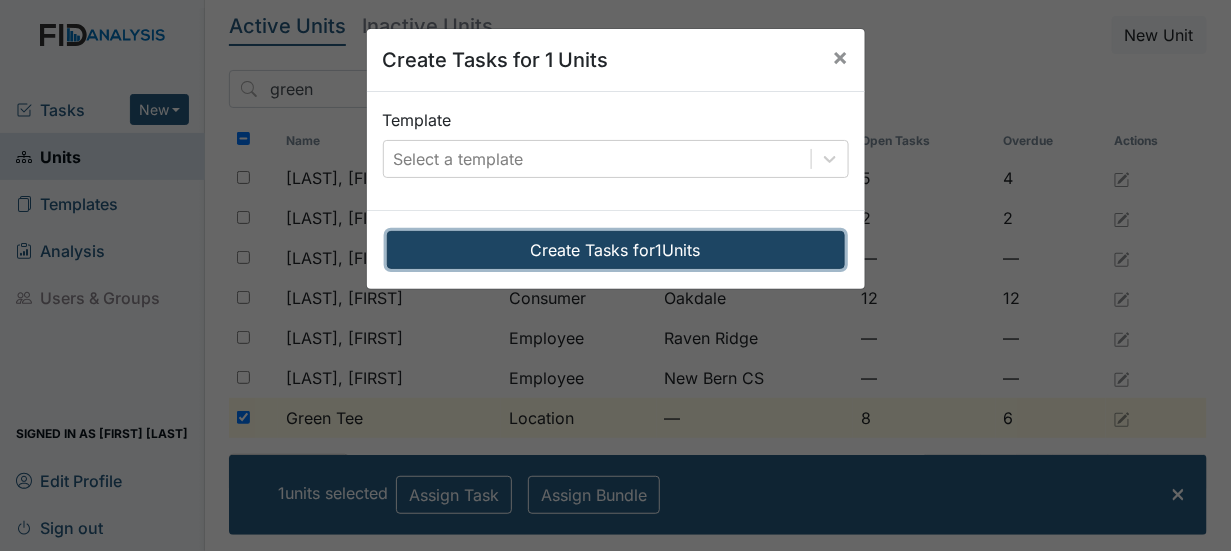 click on "Create Tasks for  1  Units" at bounding box center [616, 250] 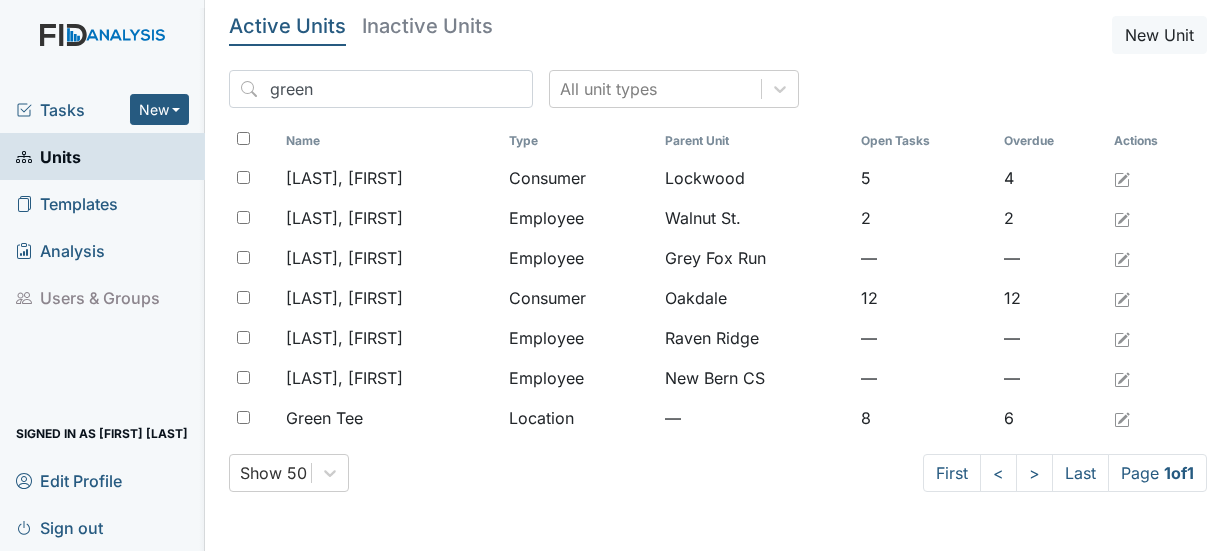 scroll, scrollTop: 0, scrollLeft: 0, axis: both 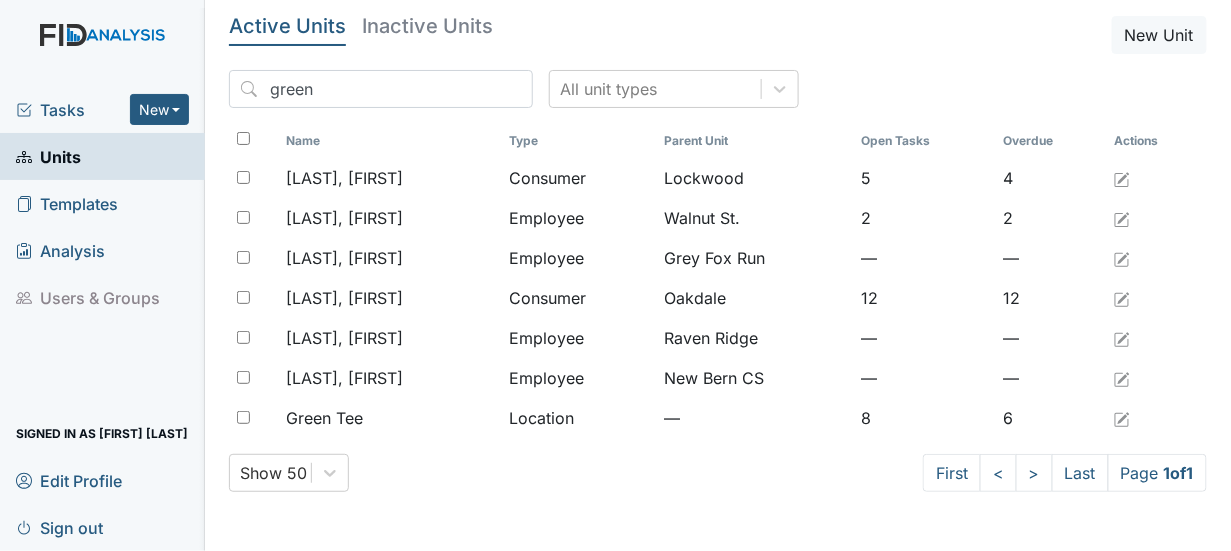 click on "Units" at bounding box center (48, 156) 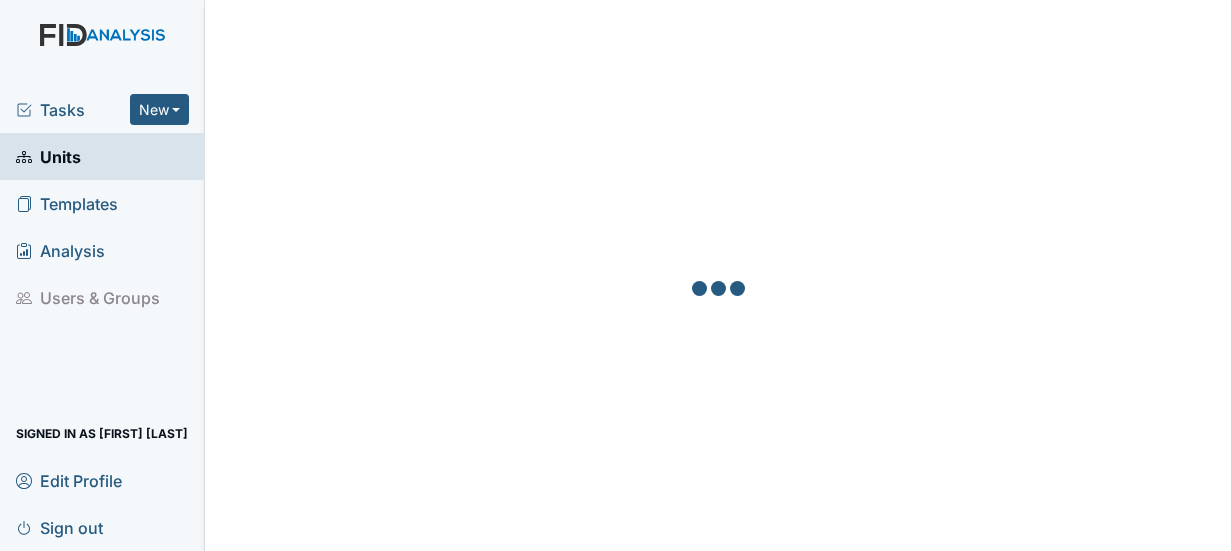 scroll, scrollTop: 0, scrollLeft: 0, axis: both 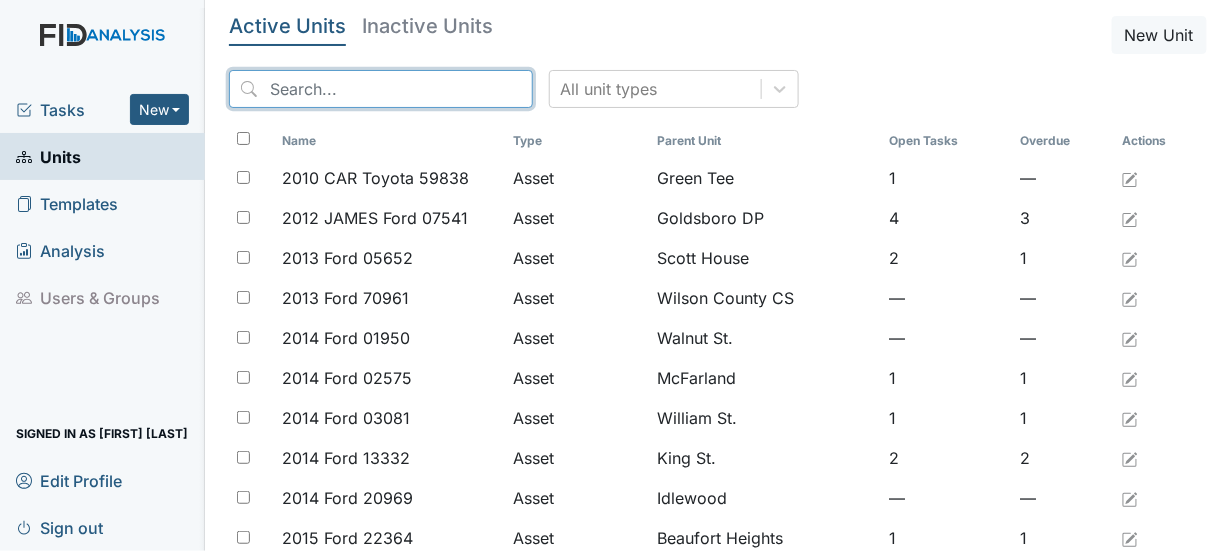 click at bounding box center (381, 89) 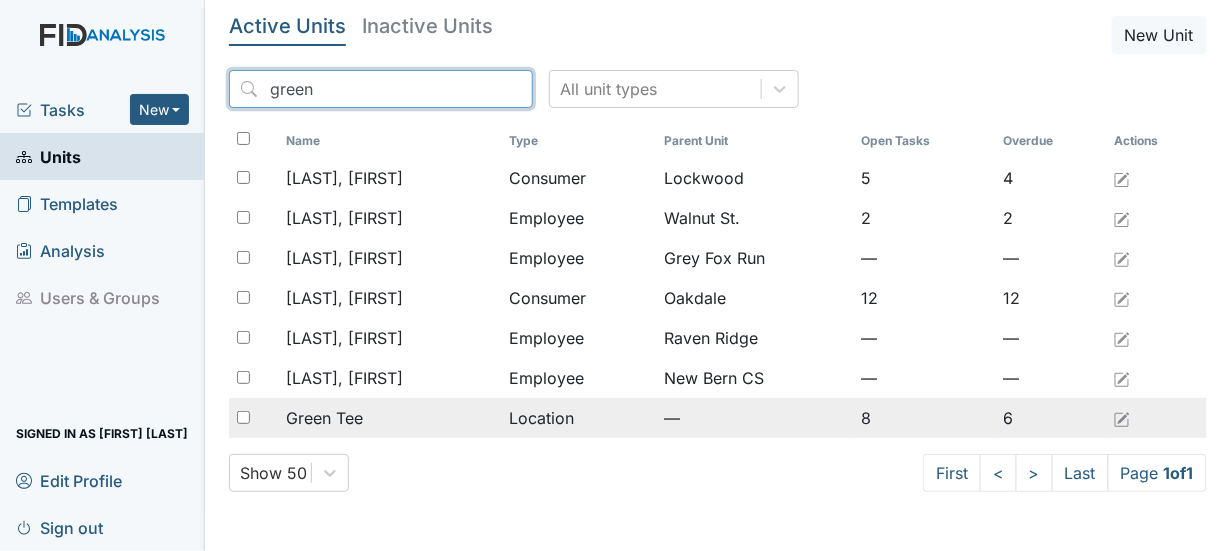 type on "green" 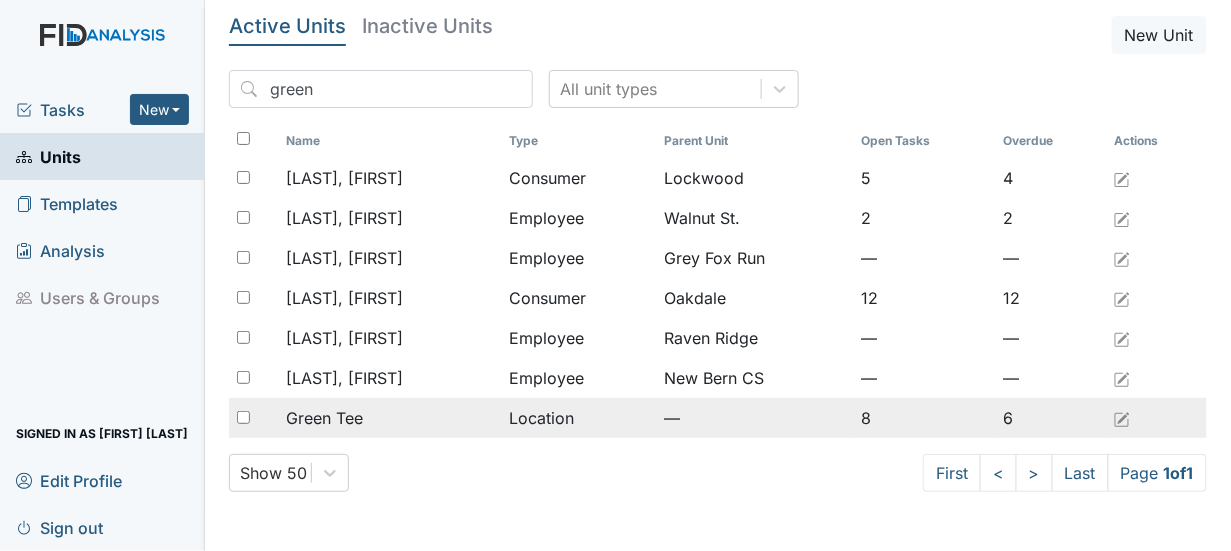 click at bounding box center [243, 417] 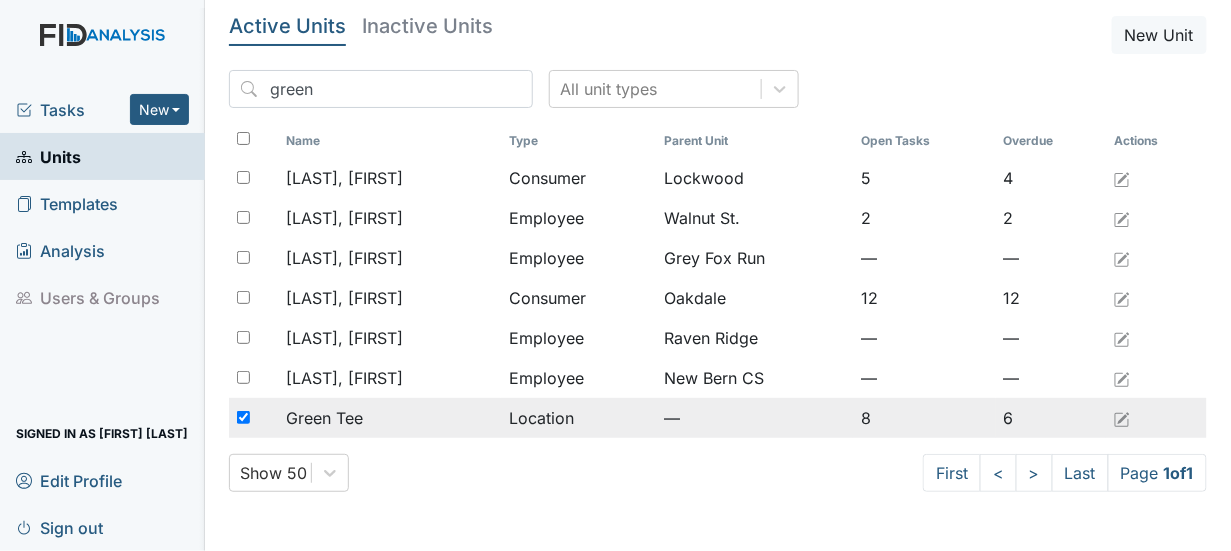 checkbox on "true" 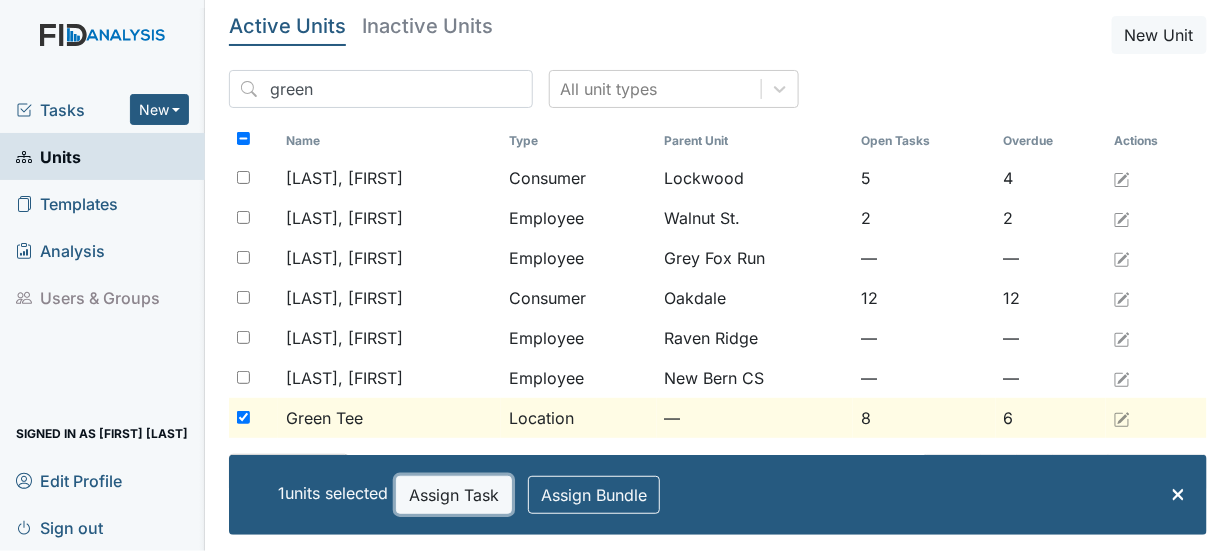 click on "Assign Task" at bounding box center (454, 495) 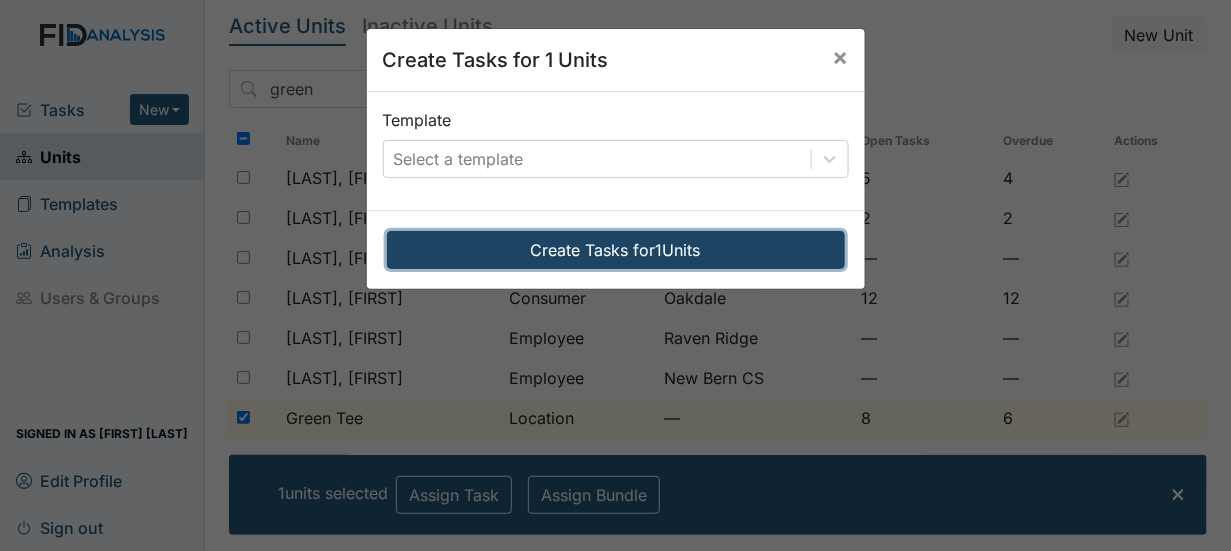 click on "Create Tasks for  1  Units" at bounding box center [616, 250] 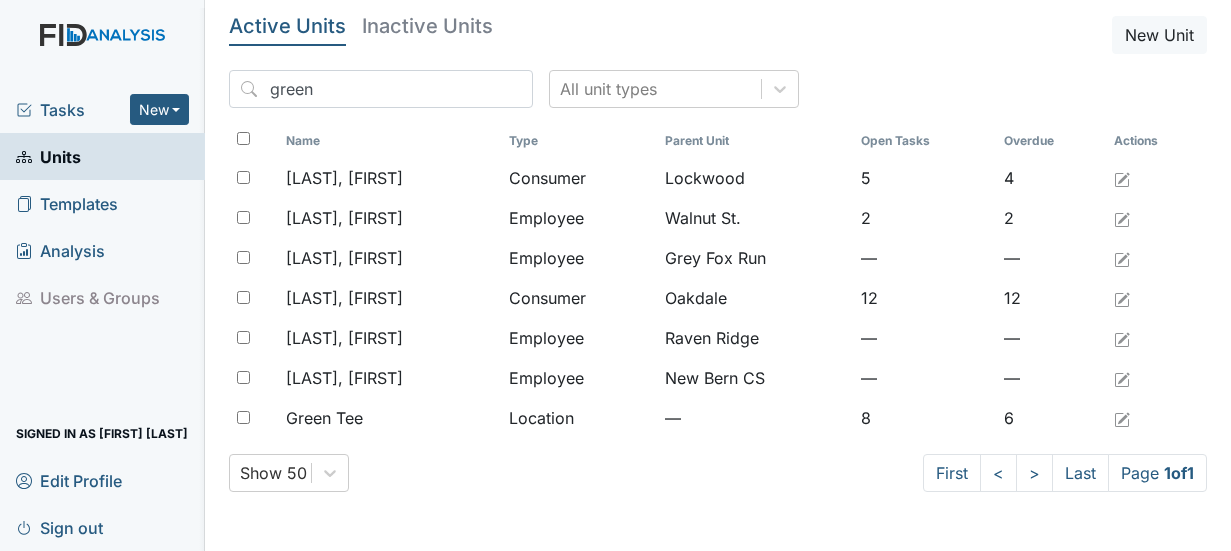 scroll, scrollTop: 0, scrollLeft: 0, axis: both 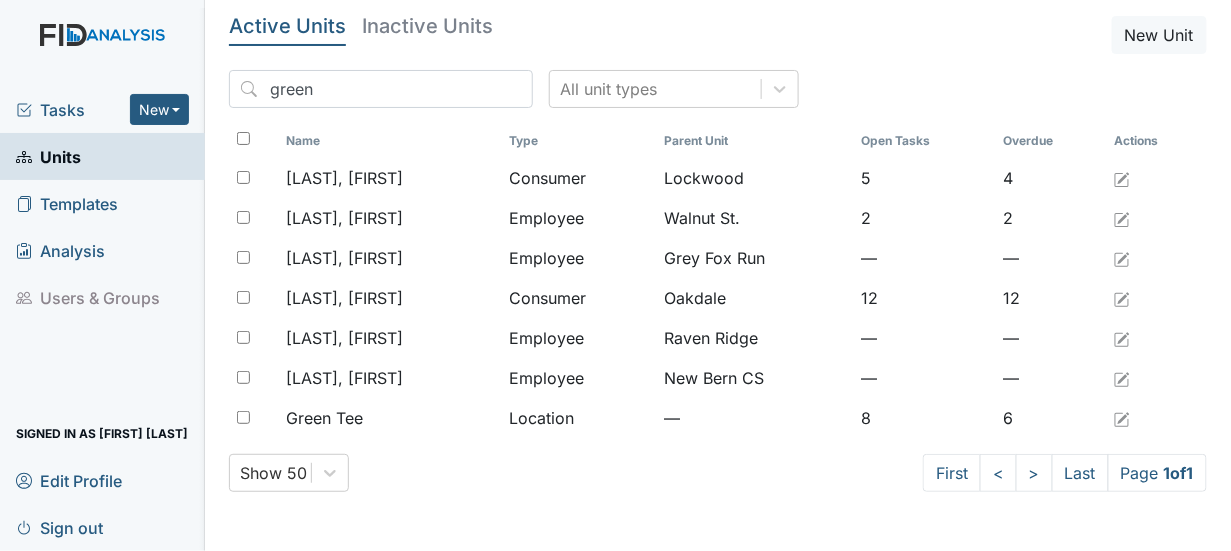 click on "Units" at bounding box center [48, 156] 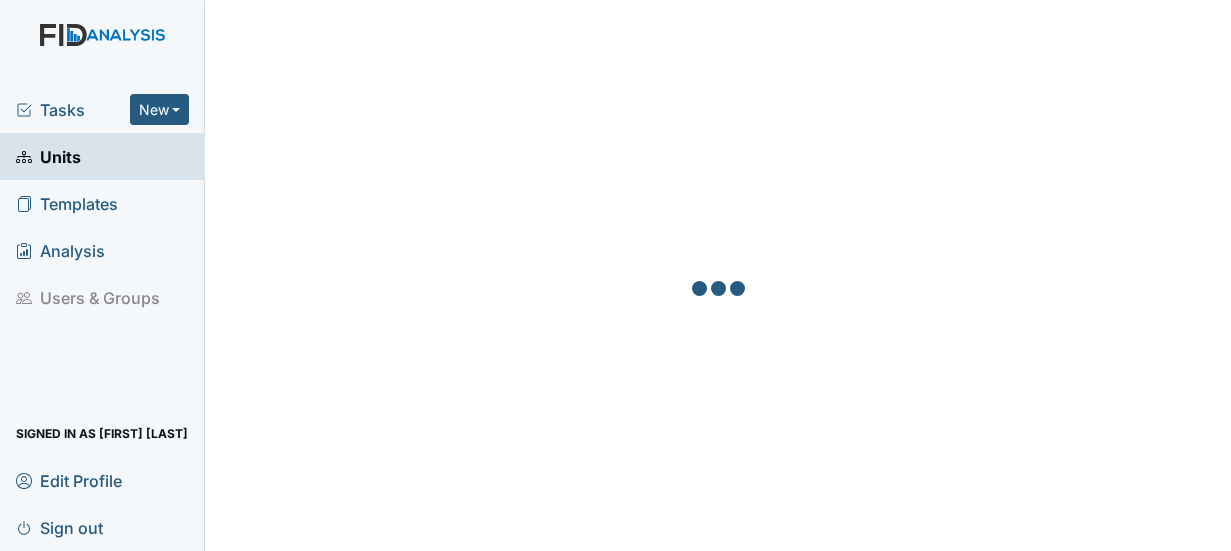 scroll, scrollTop: 0, scrollLeft: 0, axis: both 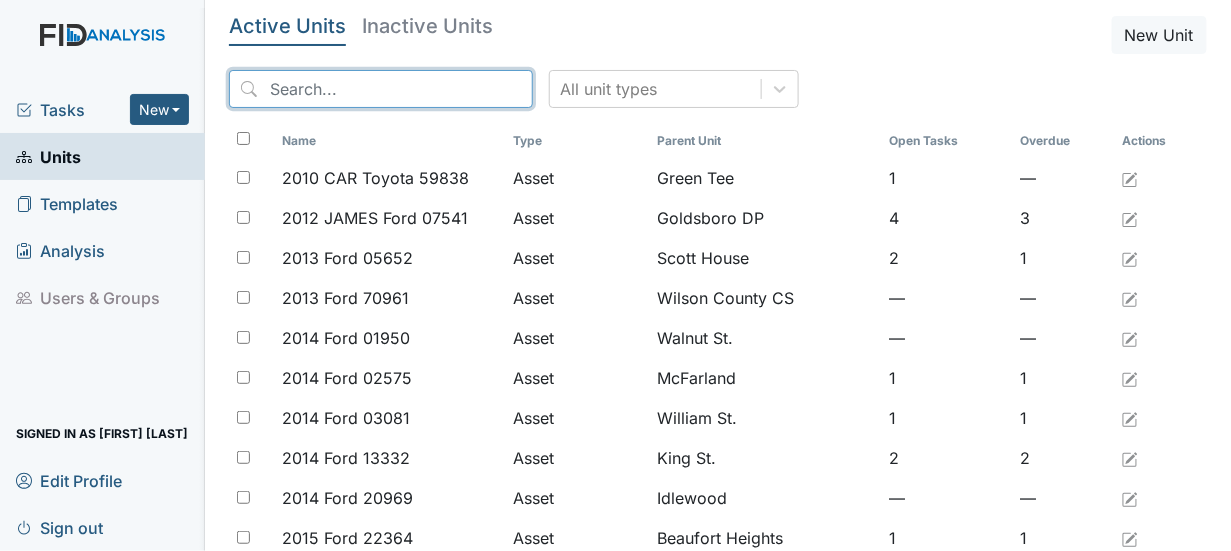 click at bounding box center (381, 89) 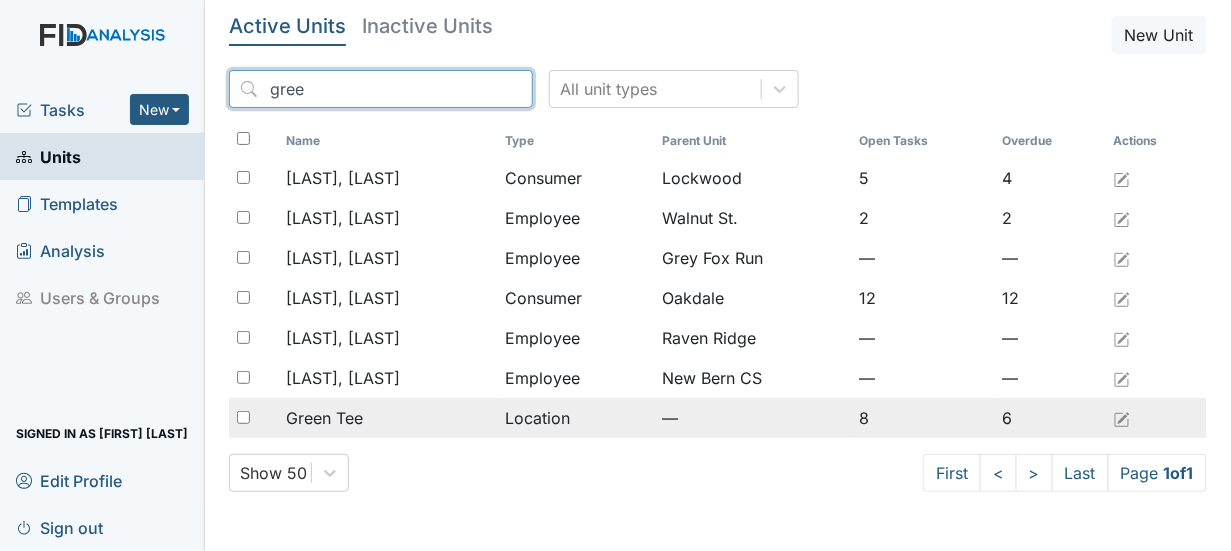 type on "gree" 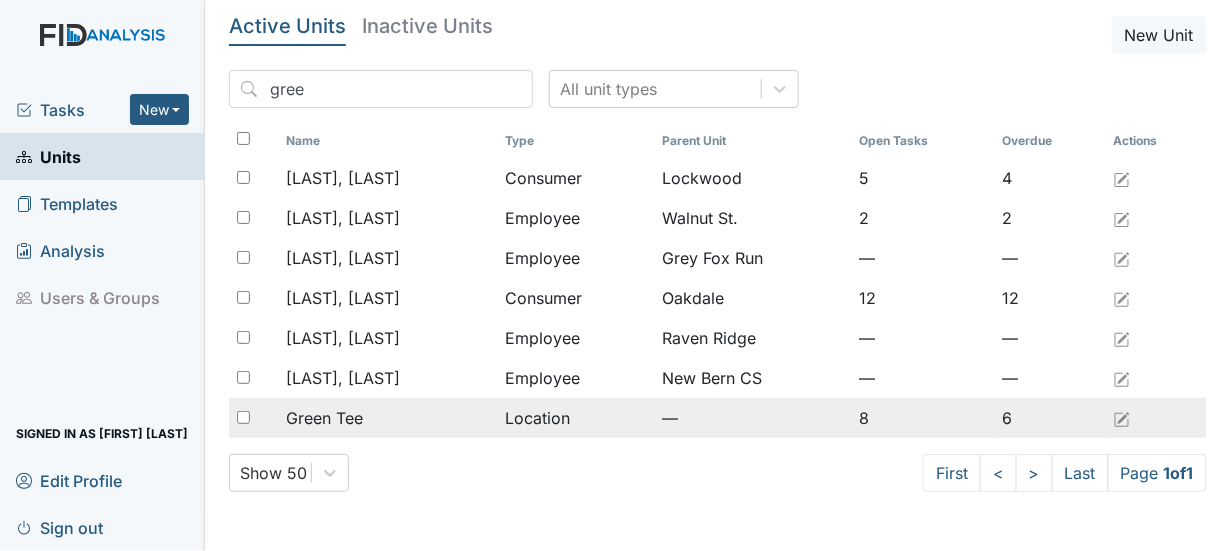 click at bounding box center [243, 417] 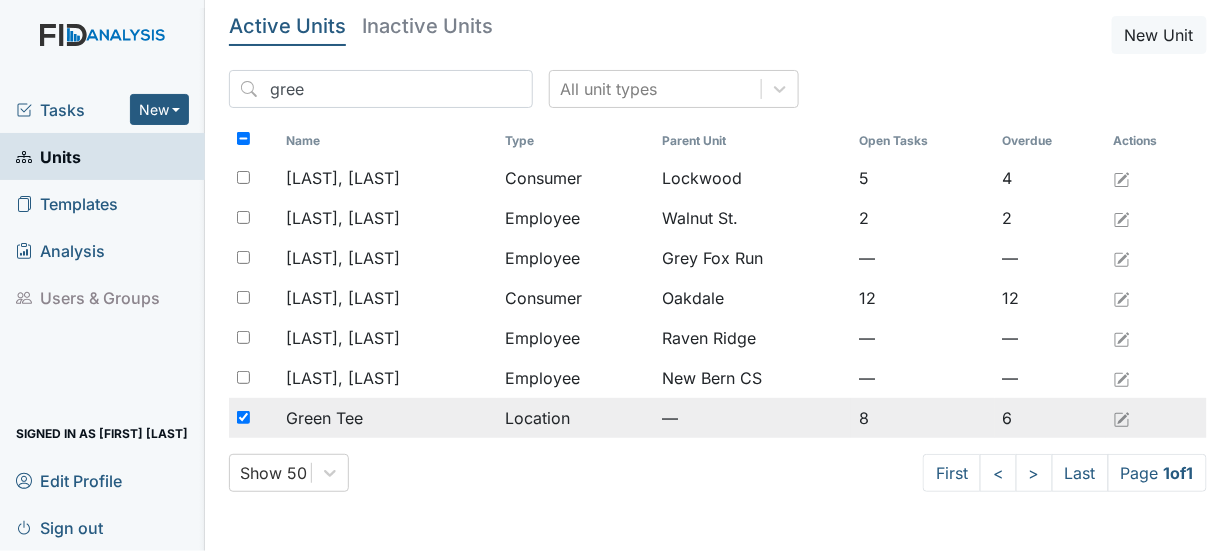 checkbox on "true" 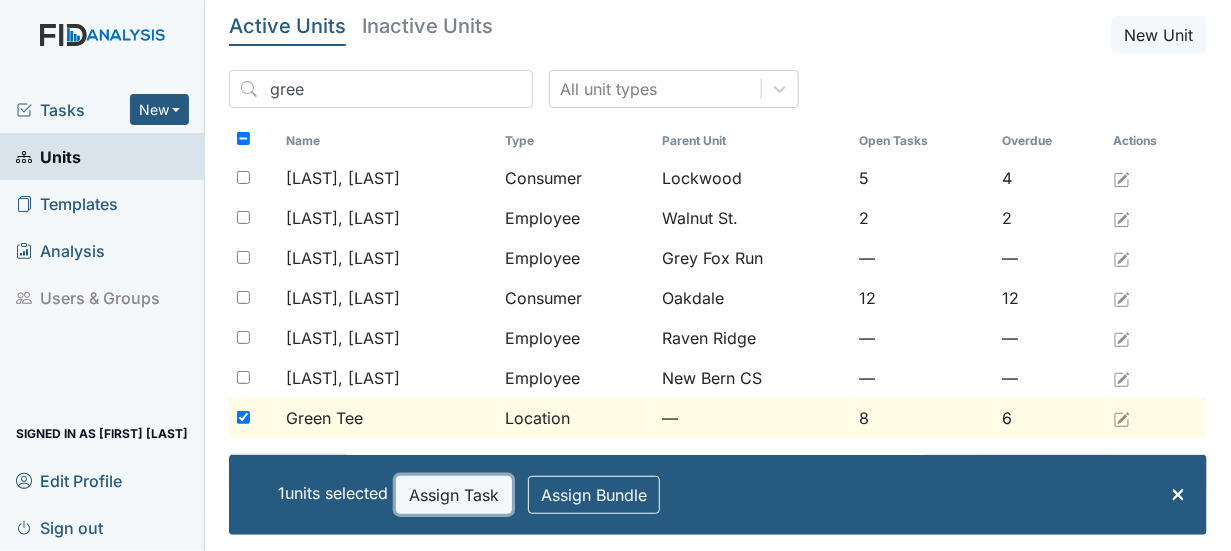 click on "Assign Task" at bounding box center [454, 495] 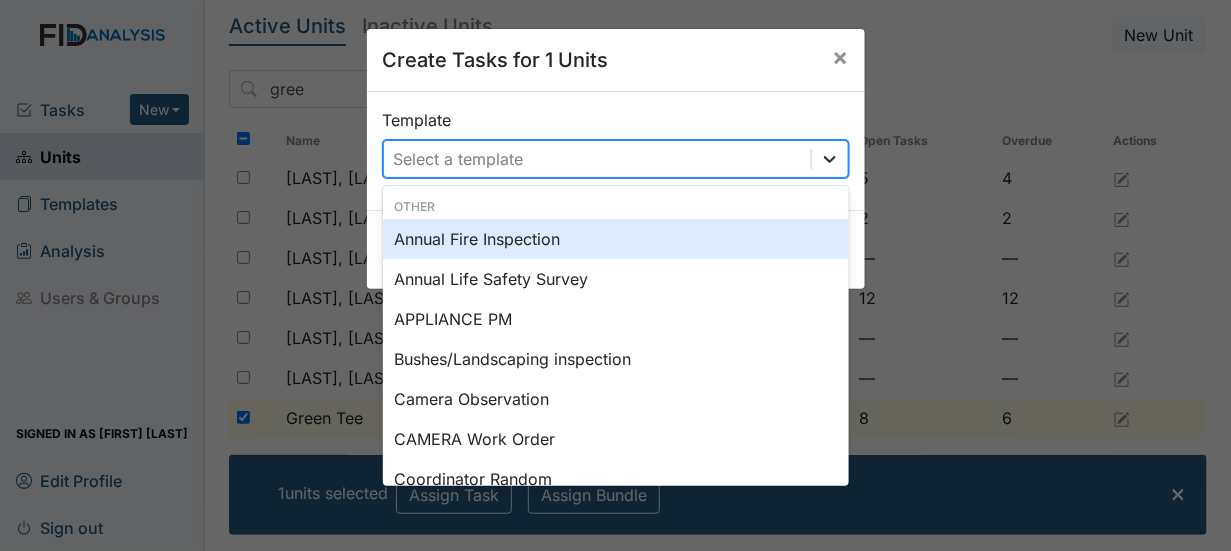 click 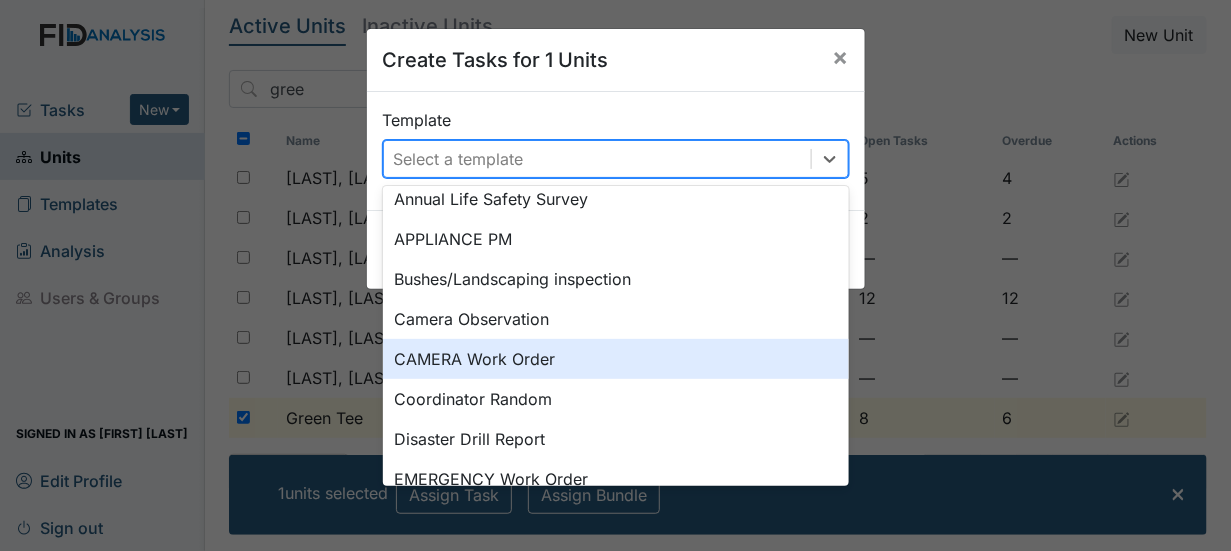 scroll, scrollTop: 213, scrollLeft: 0, axis: vertical 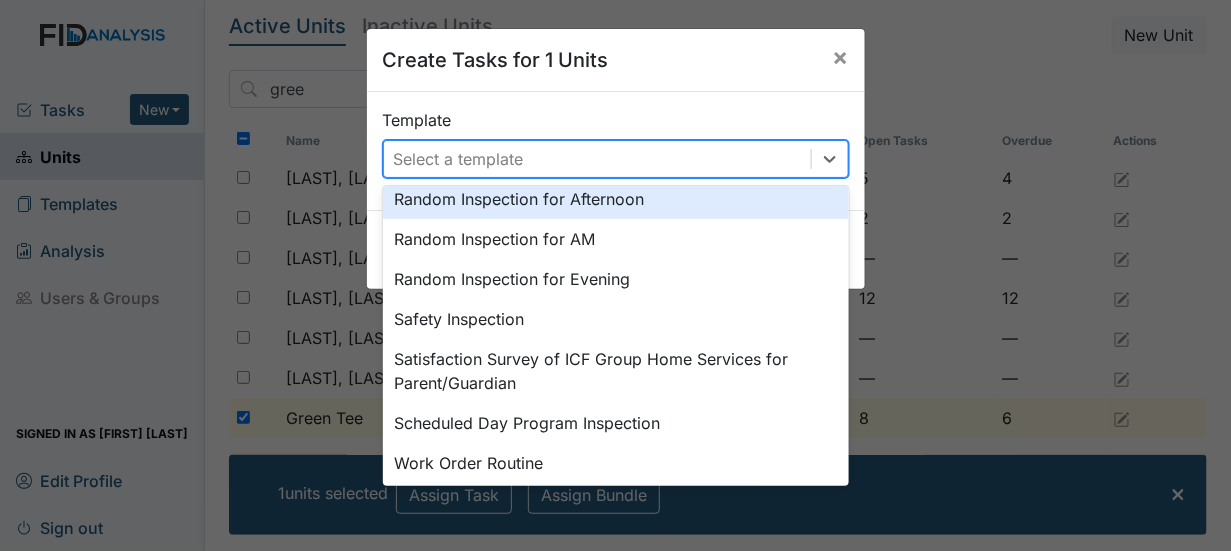 click on "Random Inspection for Afternoon" at bounding box center (616, 199) 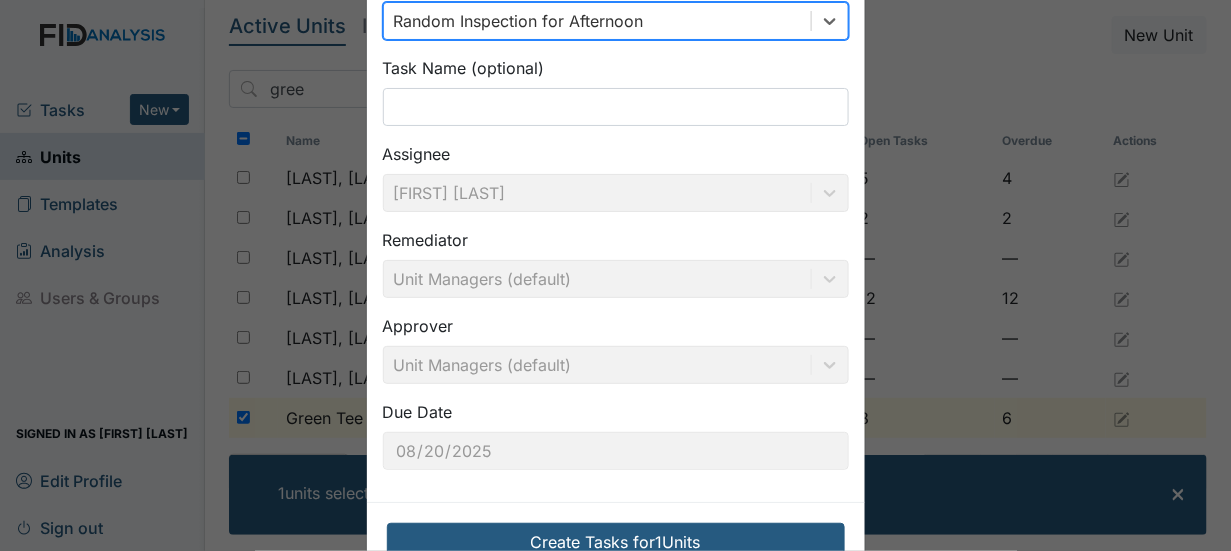 scroll, scrollTop: 194, scrollLeft: 0, axis: vertical 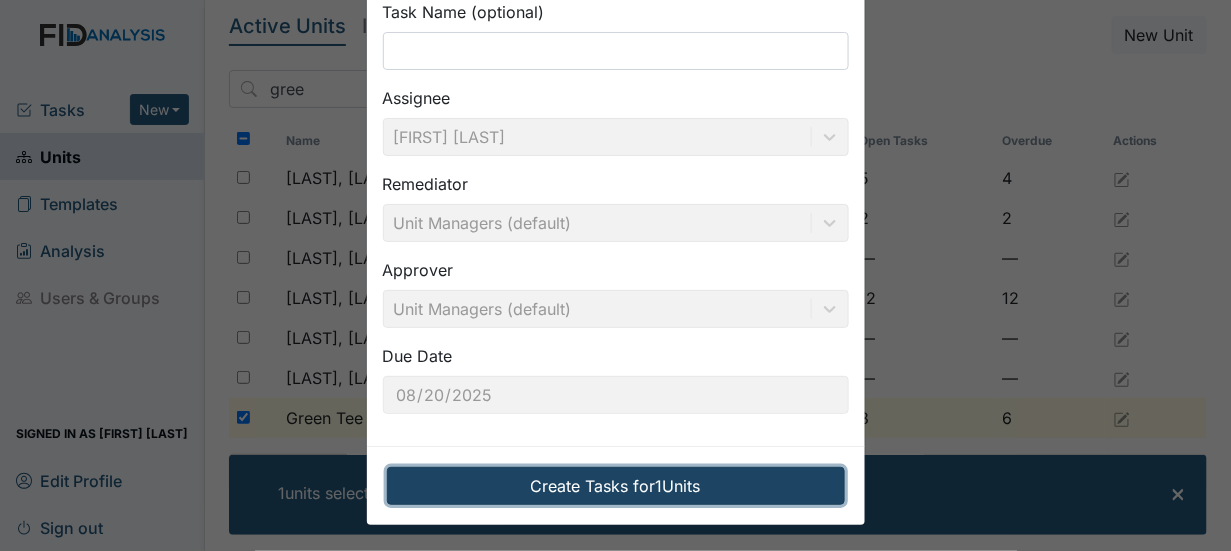 click on "Create Tasks for  1  Units" at bounding box center (616, 486) 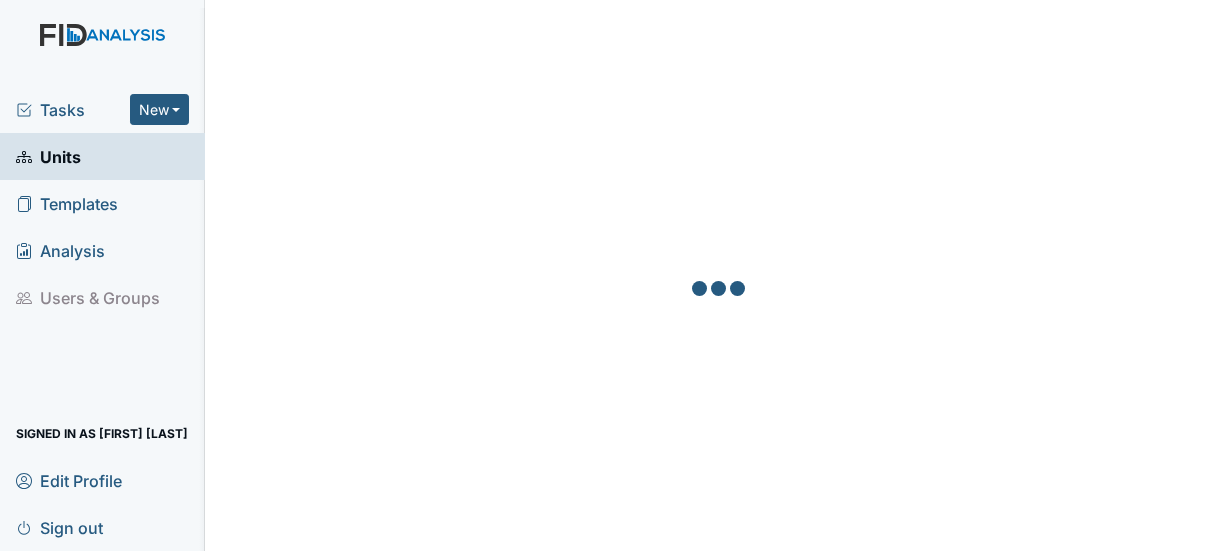 scroll, scrollTop: 0, scrollLeft: 0, axis: both 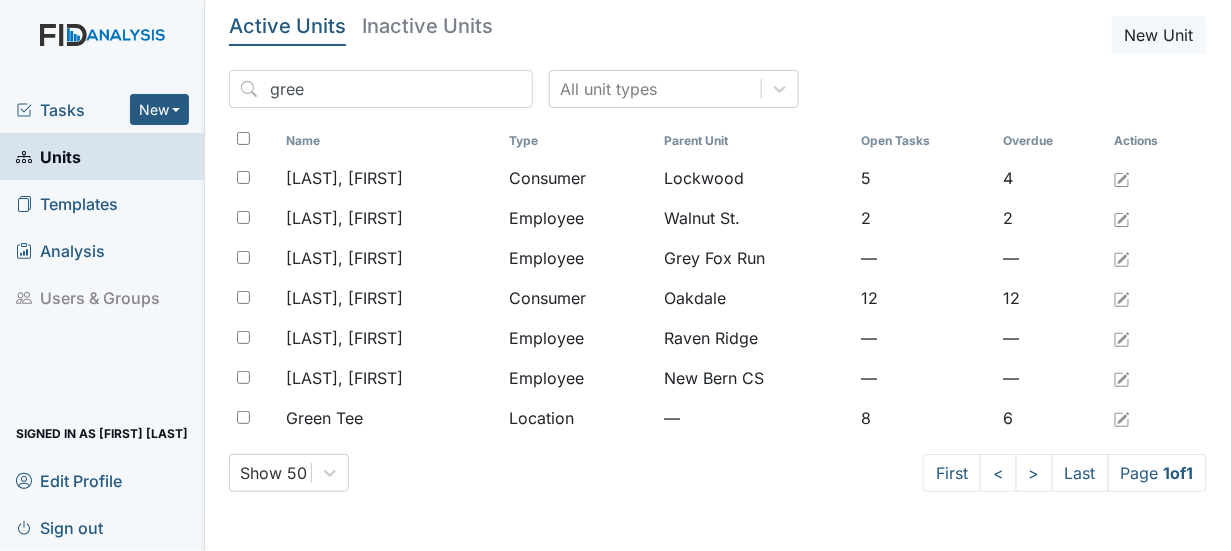 click on "Tasks" at bounding box center (73, 110) 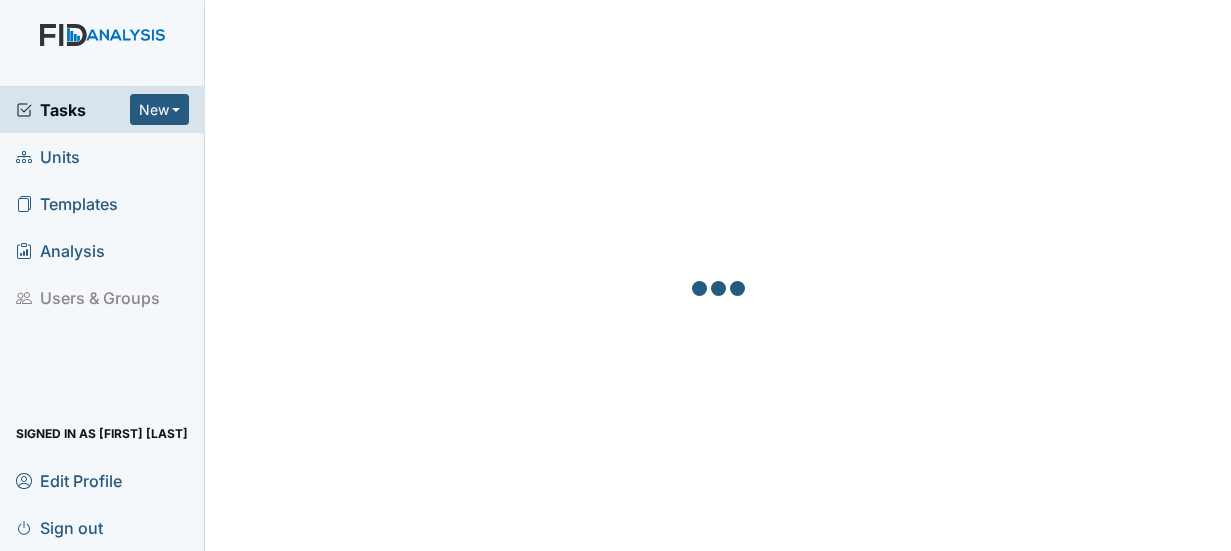 scroll, scrollTop: 0, scrollLeft: 0, axis: both 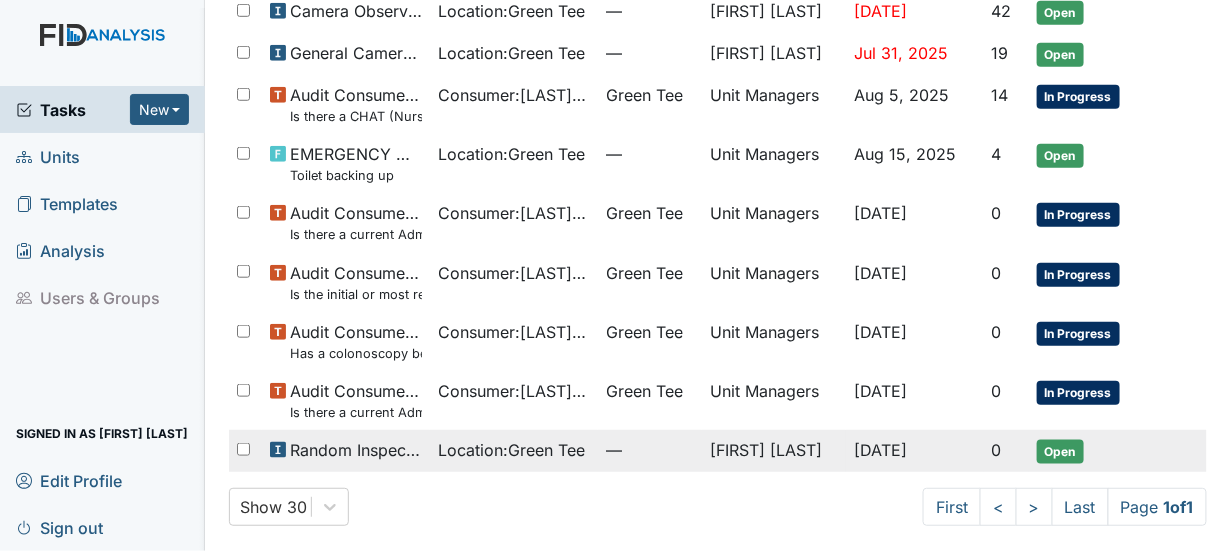 click on "Open" at bounding box center [1060, 452] 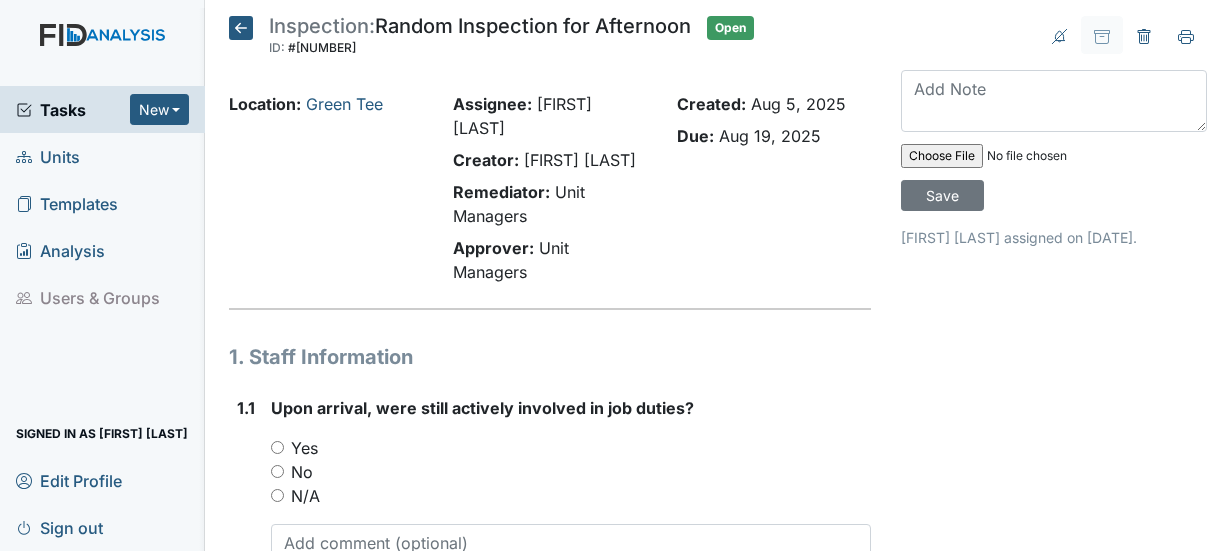 scroll, scrollTop: 0, scrollLeft: 0, axis: both 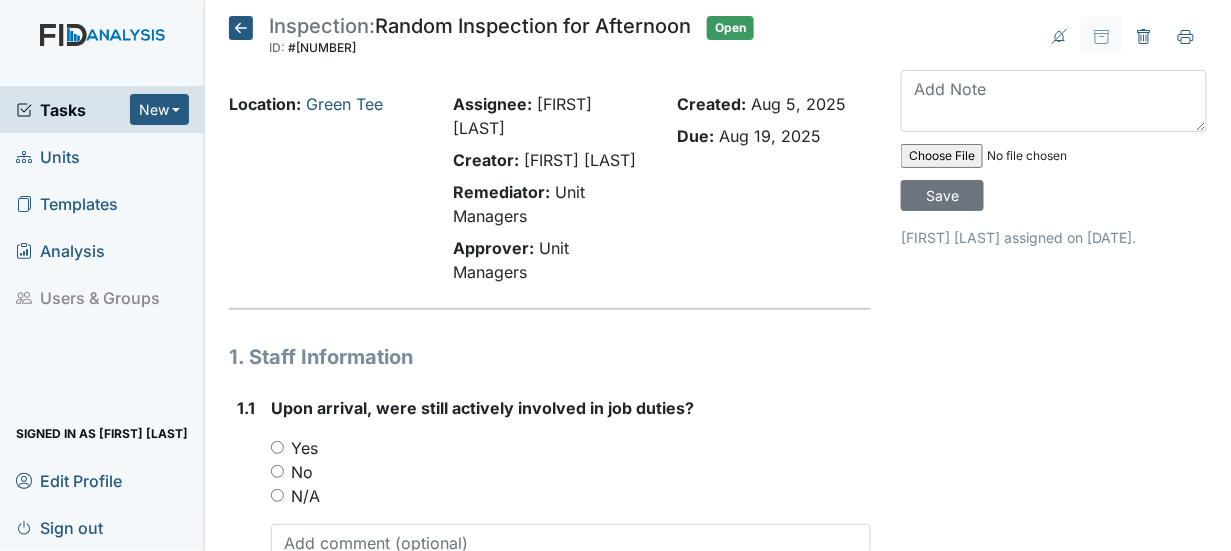 click on "Yes" at bounding box center [277, 447] 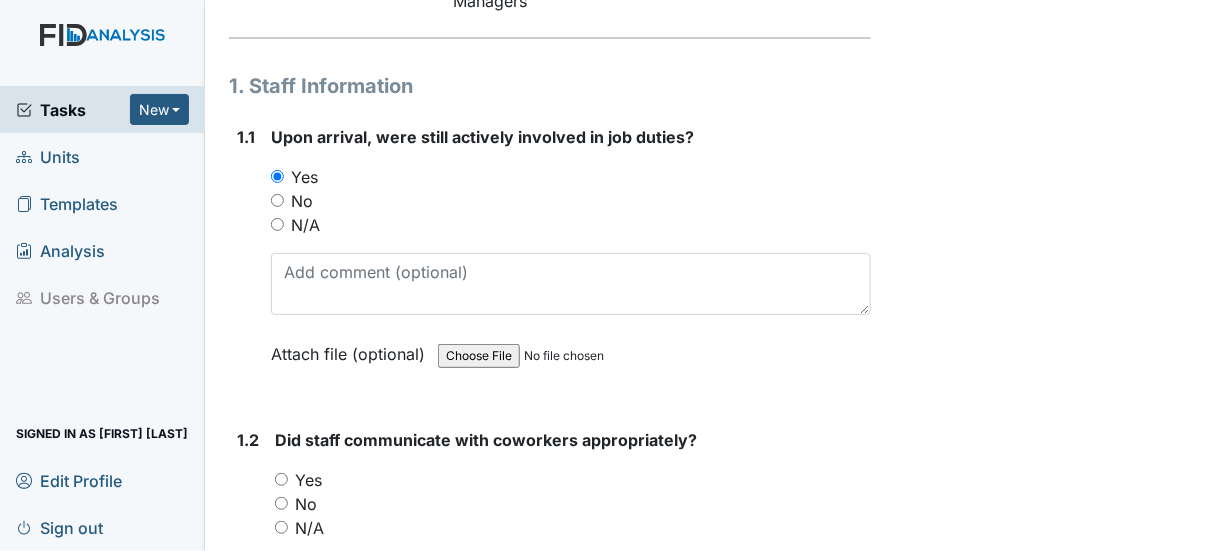 scroll, scrollTop: 300, scrollLeft: 0, axis: vertical 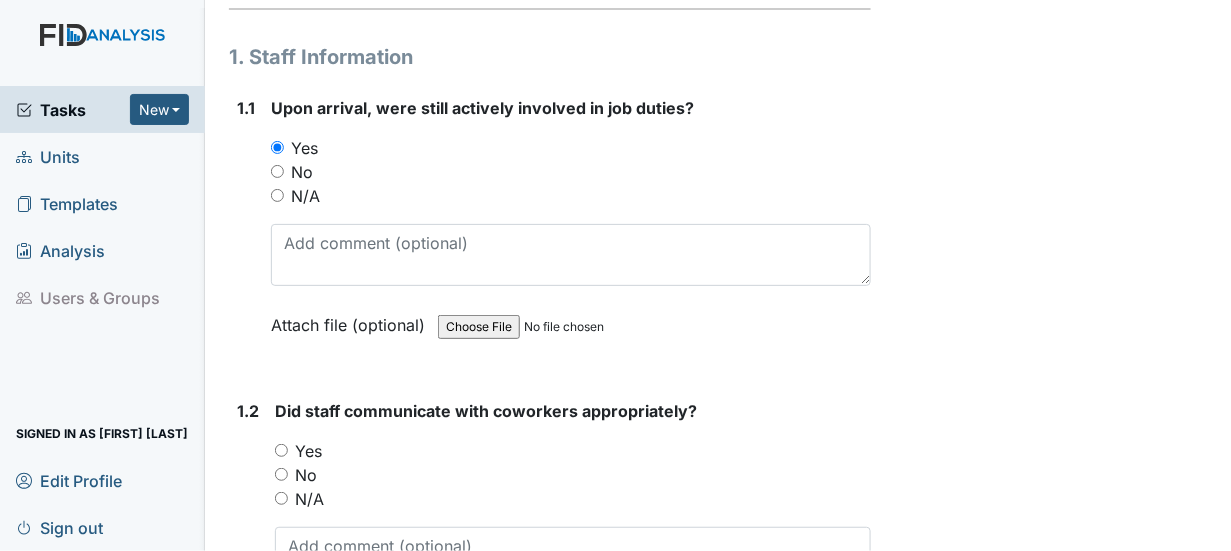 click on "Yes" at bounding box center (281, 450) 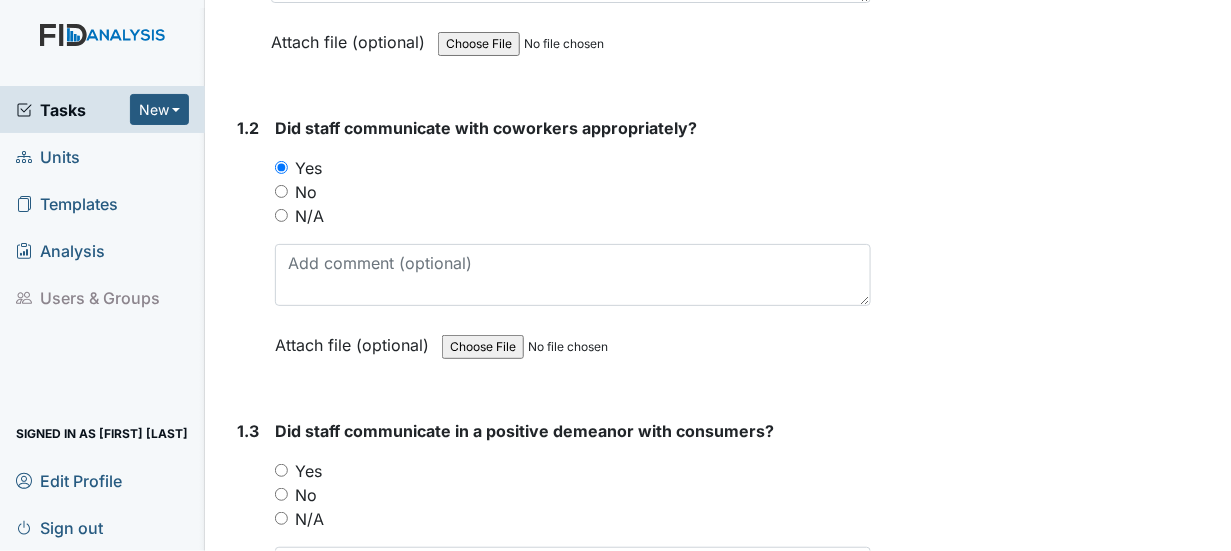 scroll, scrollTop: 700, scrollLeft: 0, axis: vertical 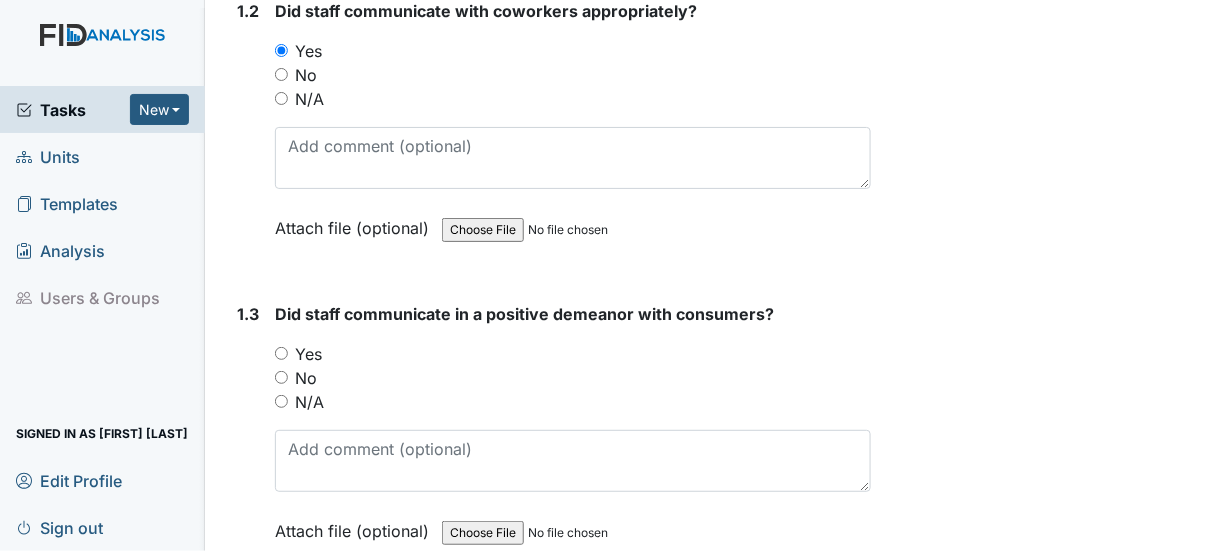 drag, startPoint x: 281, startPoint y: 348, endPoint x: 486, endPoint y: 392, distance: 209.6688 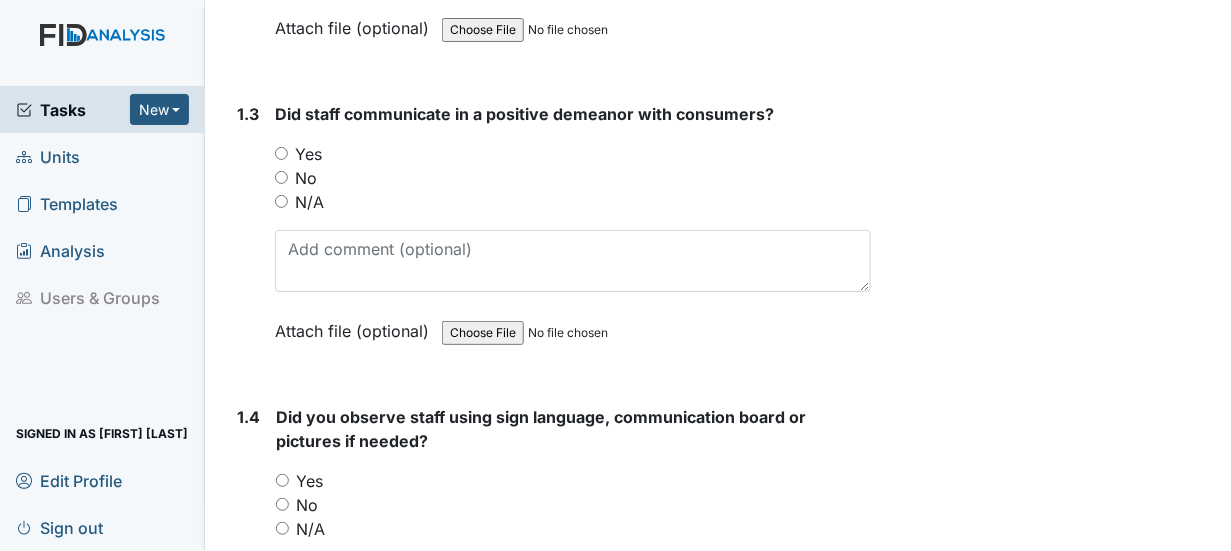 scroll, scrollTop: 1000, scrollLeft: 0, axis: vertical 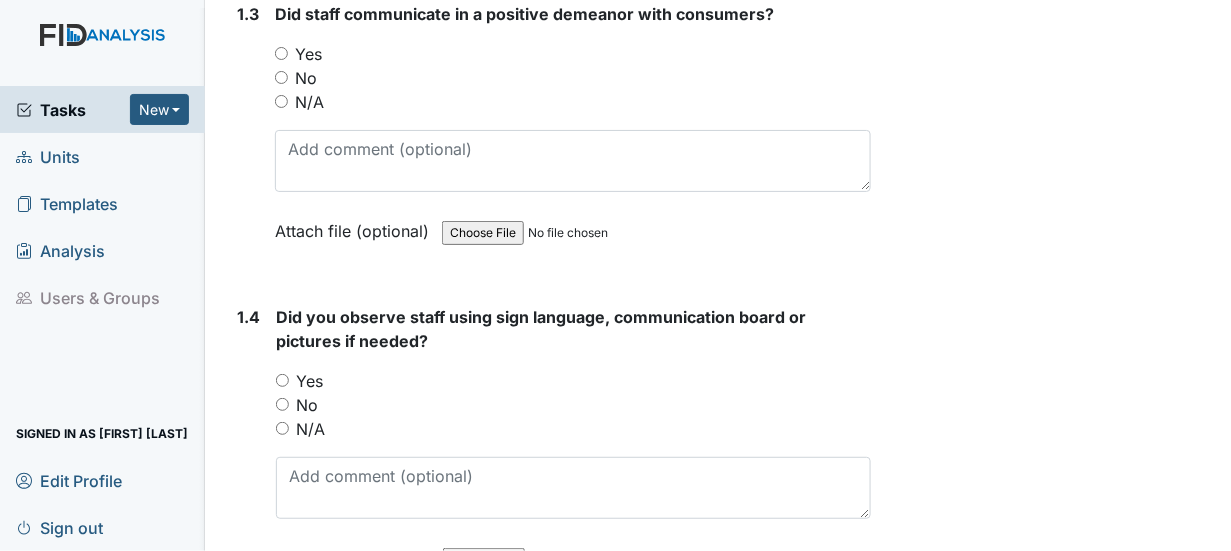 click on "Yes" at bounding box center [281, 53] 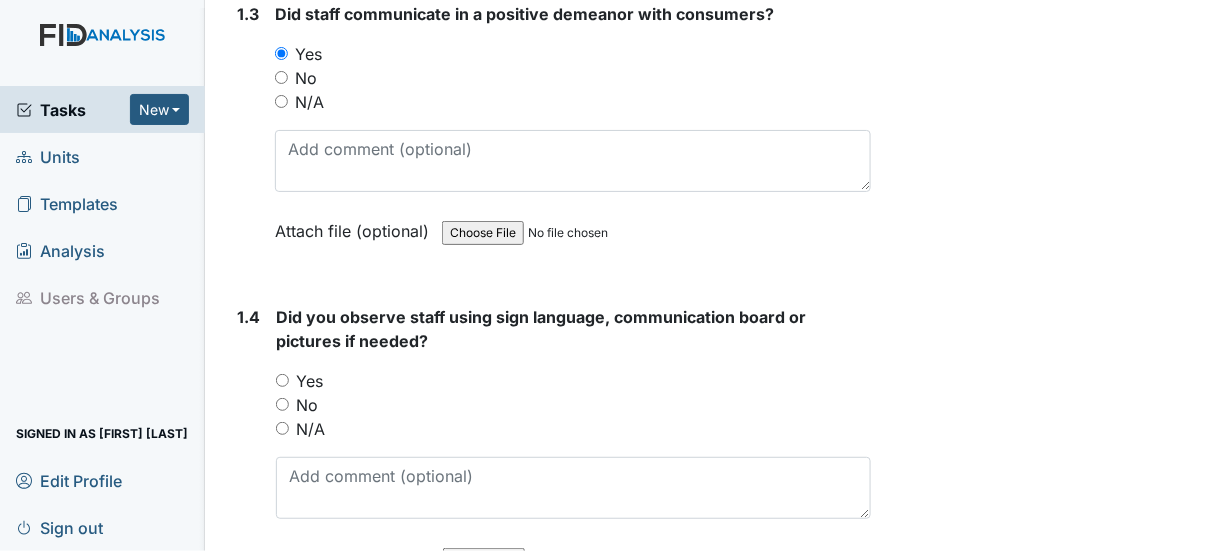 click on "Yes" at bounding box center (281, 53) 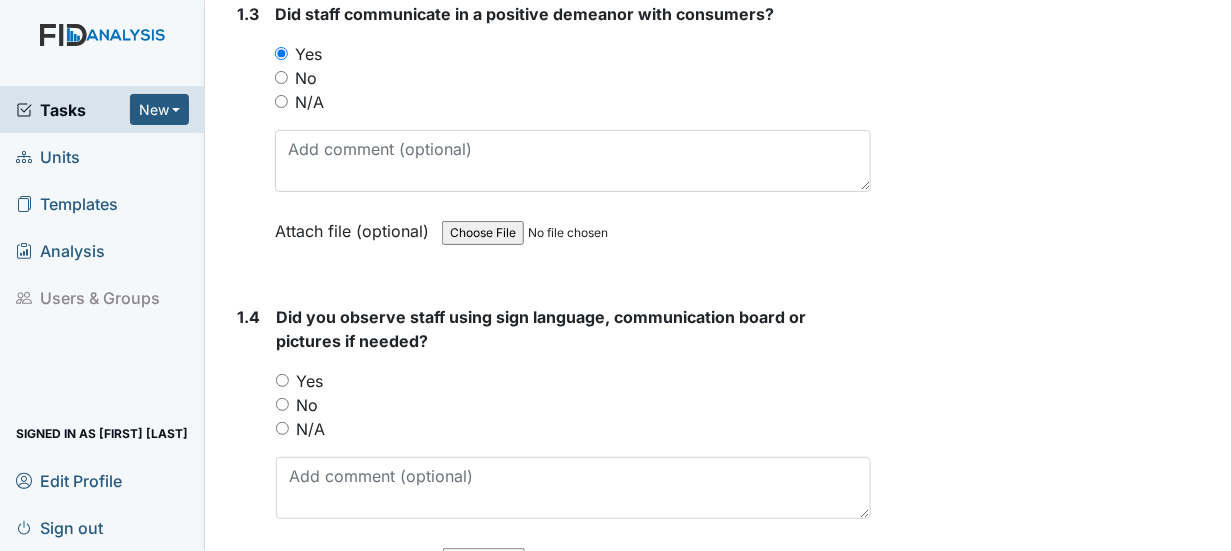 click on "No" at bounding box center (282, 404) 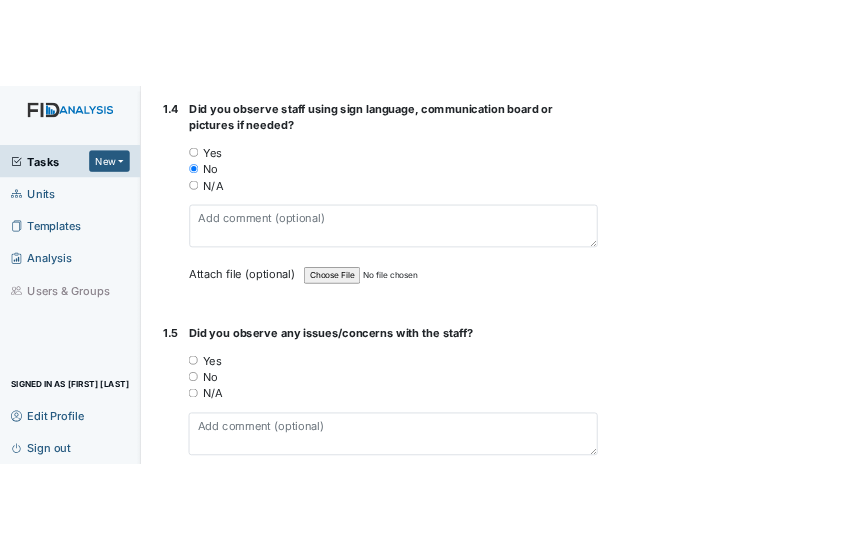 scroll, scrollTop: 1300, scrollLeft: 0, axis: vertical 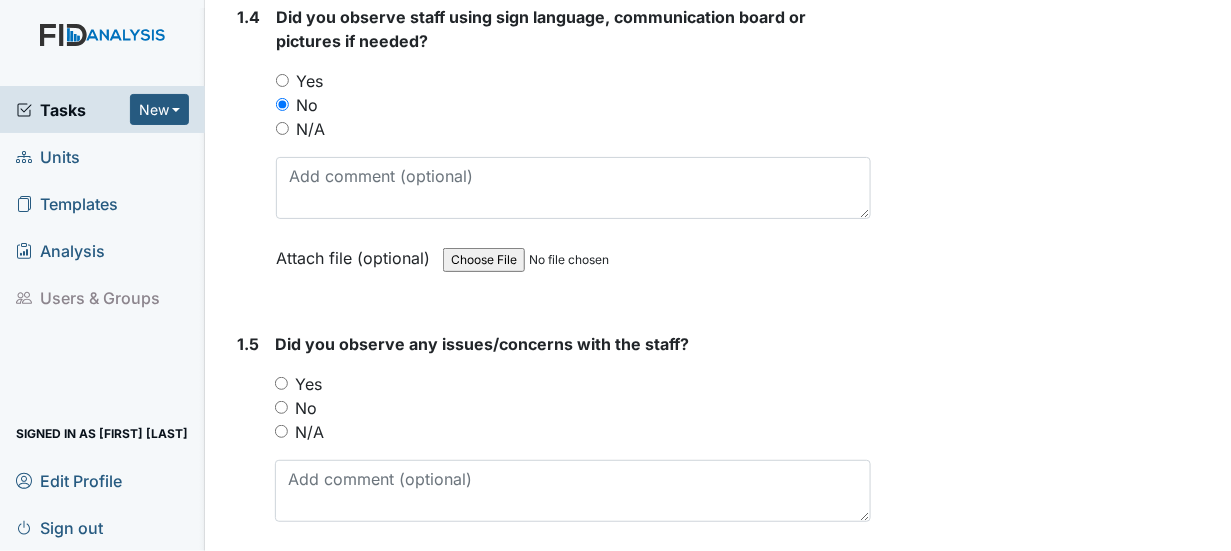 click on "No" at bounding box center (281, 407) 